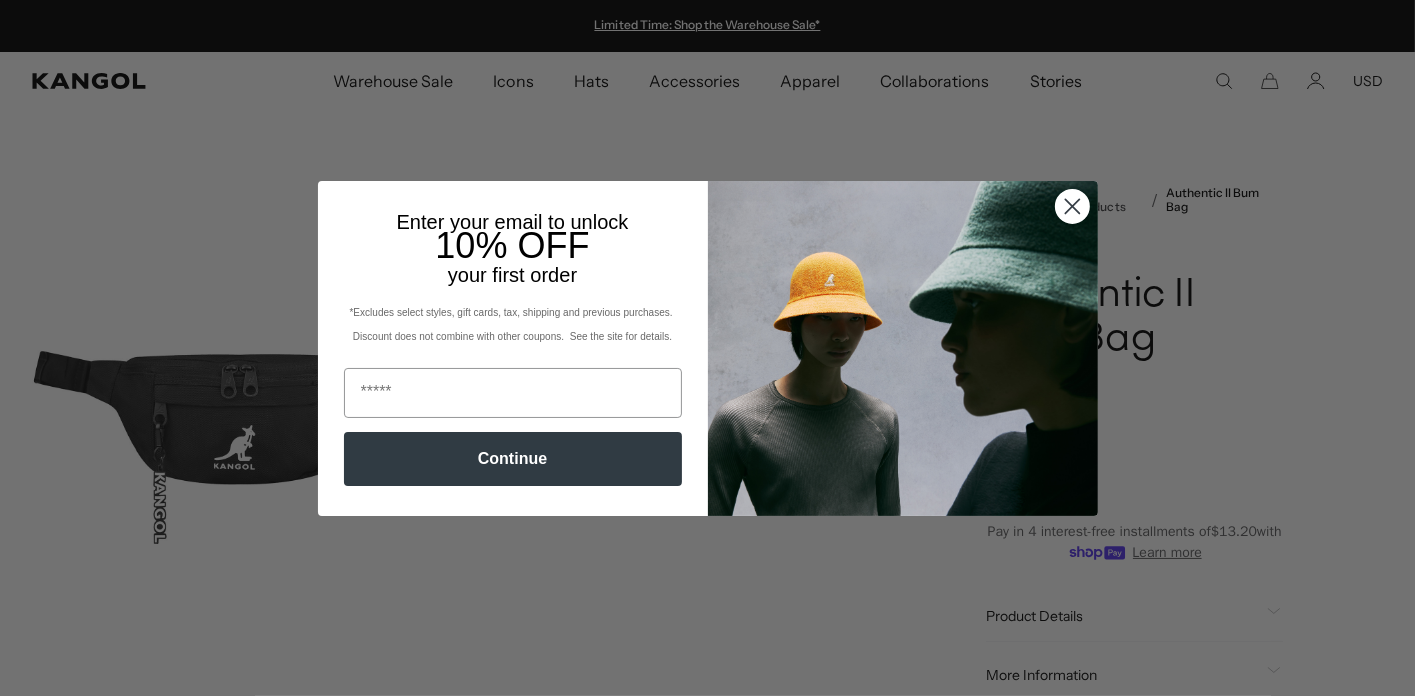 scroll, scrollTop: 0, scrollLeft: 0, axis: both 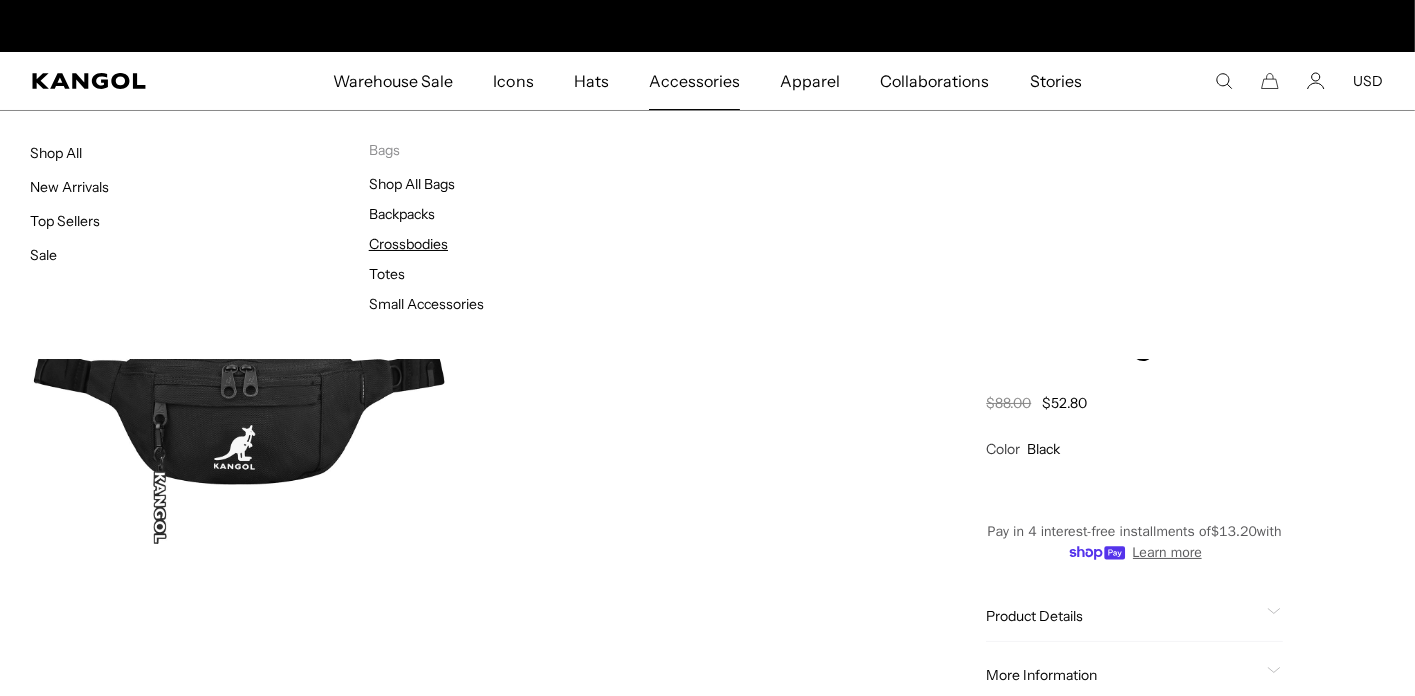 click on "Crossbodies" at bounding box center (408, 244) 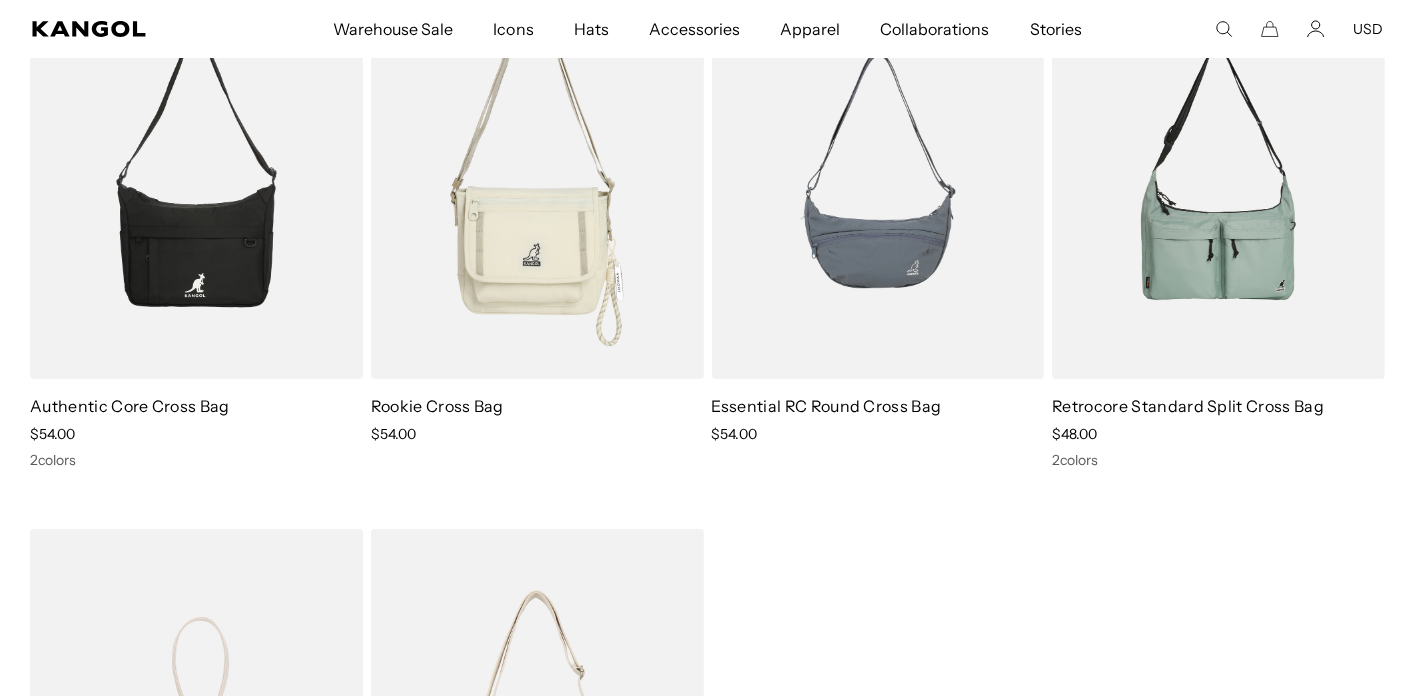 scroll, scrollTop: 276, scrollLeft: 0, axis: vertical 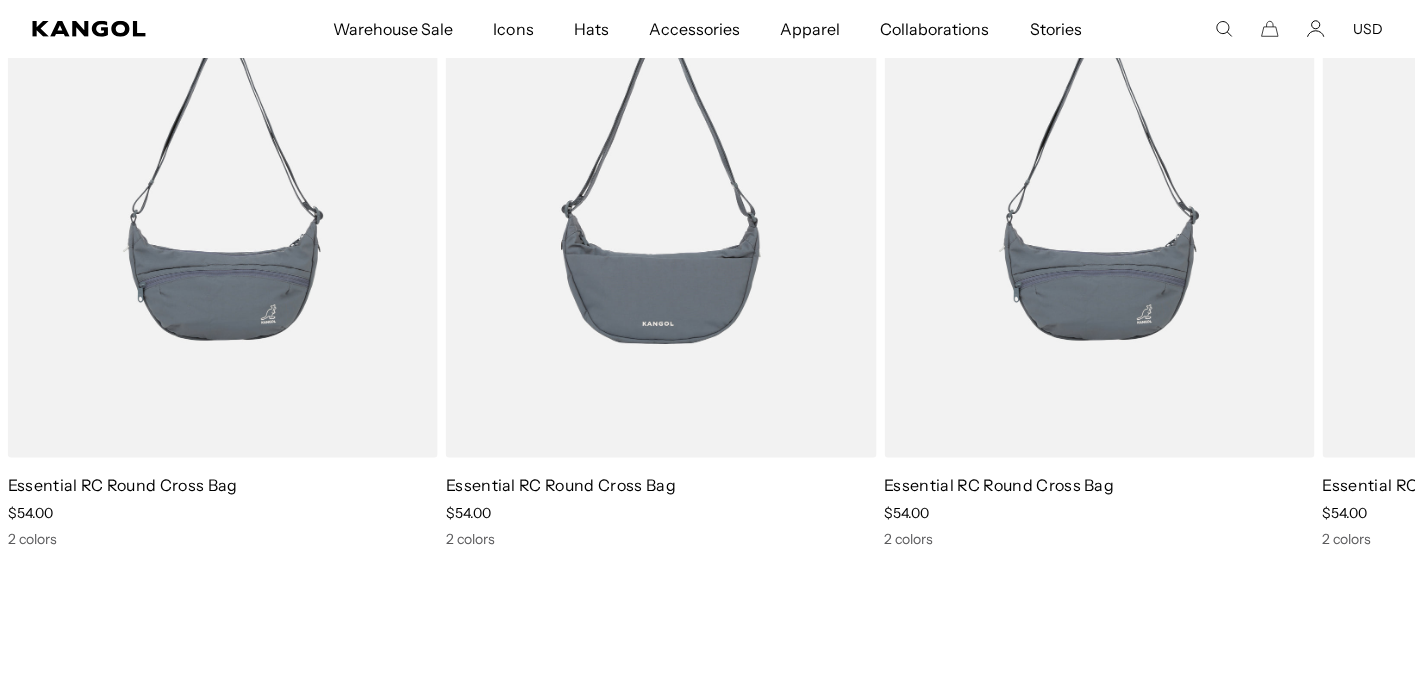 click at bounding box center [661, 188] 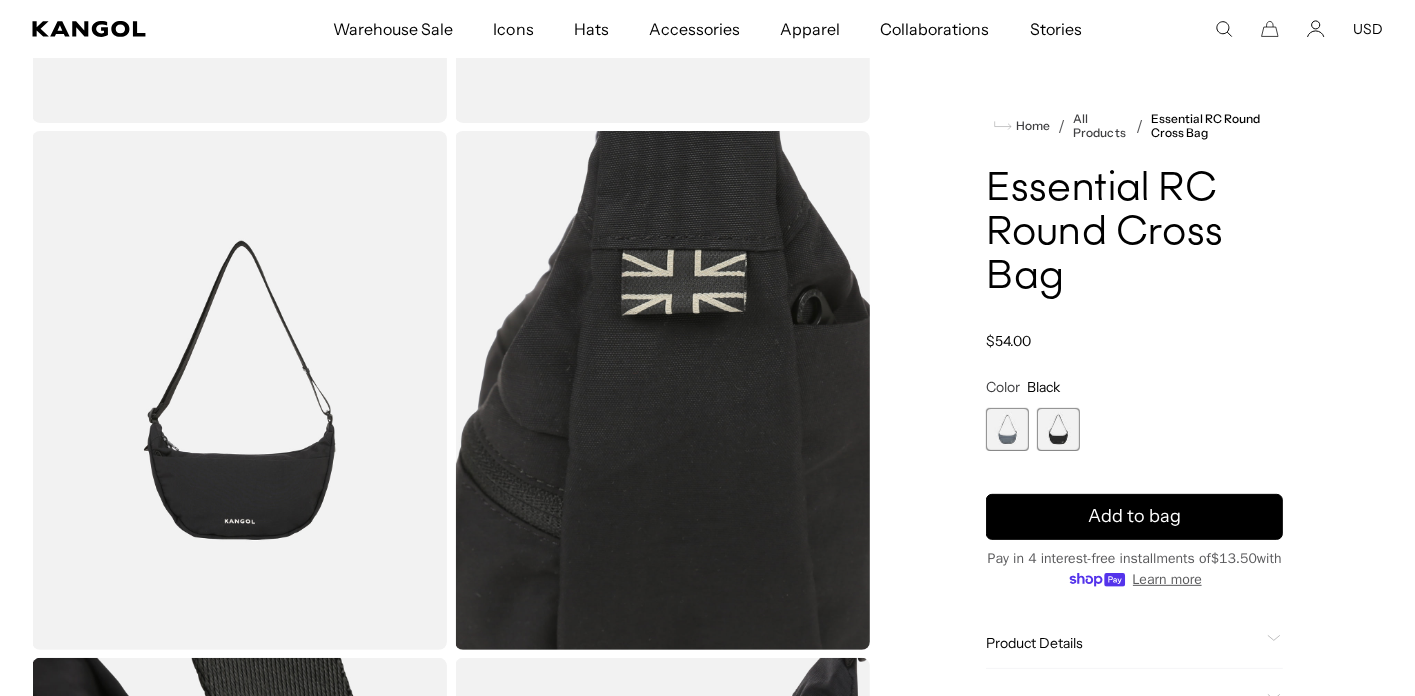 scroll, scrollTop: 560, scrollLeft: 0, axis: vertical 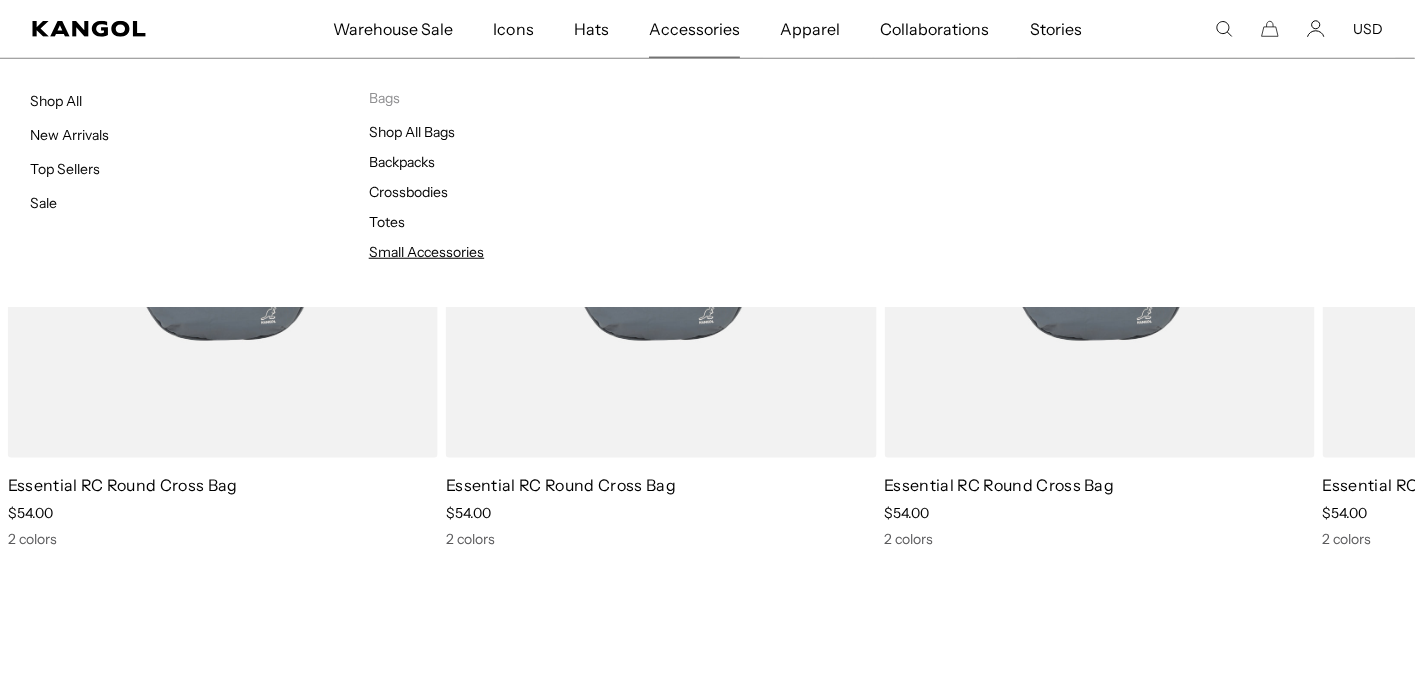 click on "Small Accessories" at bounding box center (426, 252) 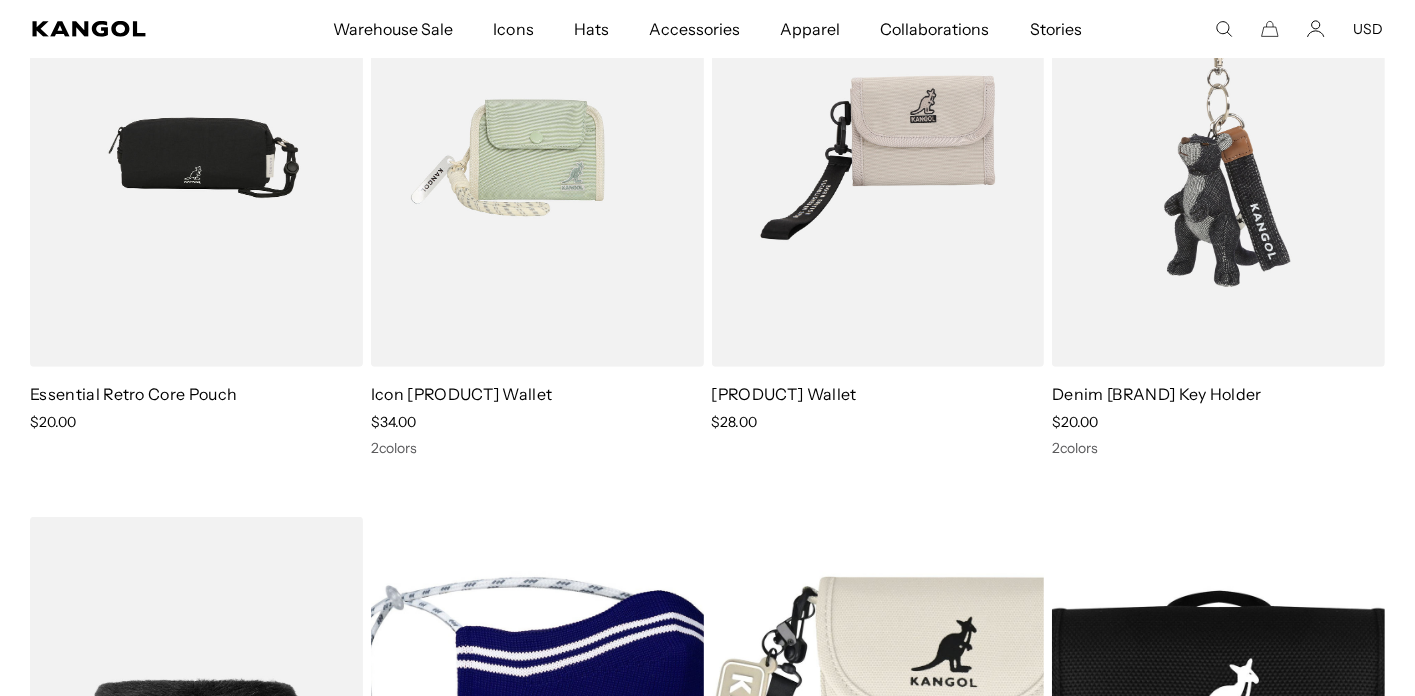scroll, scrollTop: 856, scrollLeft: 0, axis: vertical 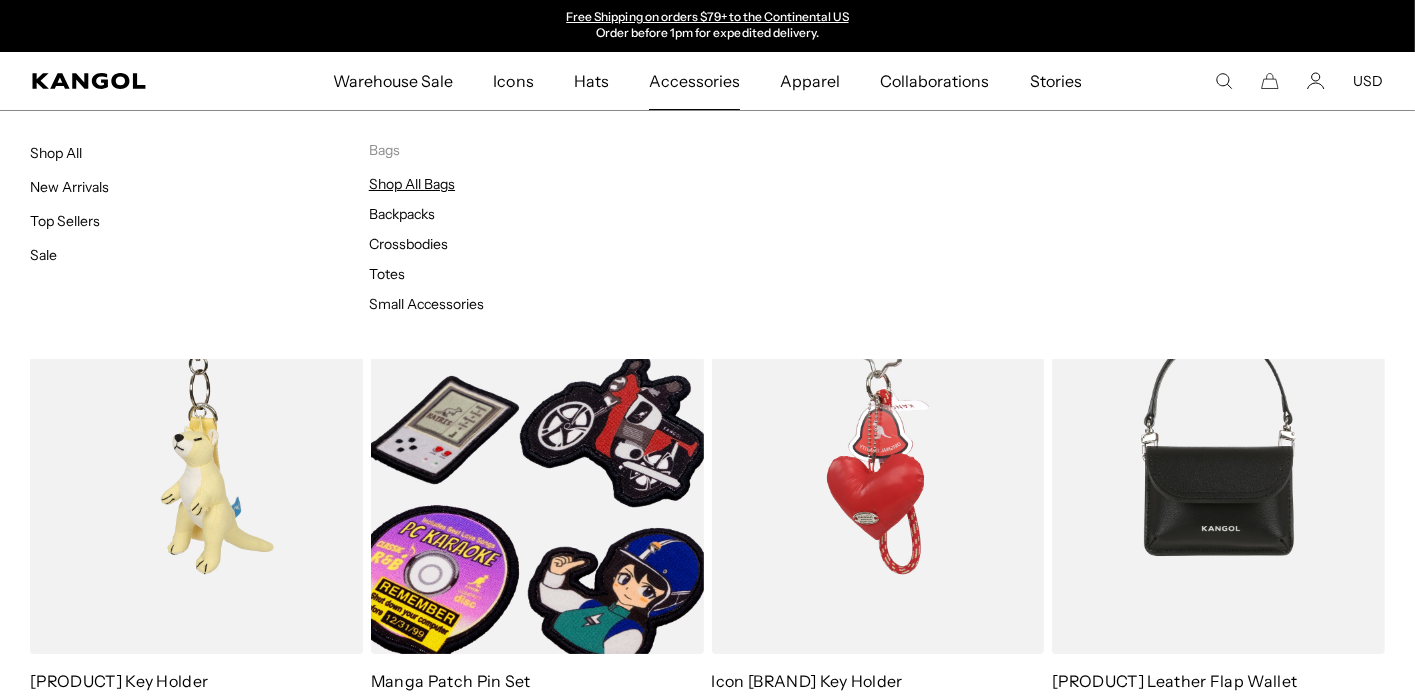 click on "Shop All Bags" at bounding box center (412, 184) 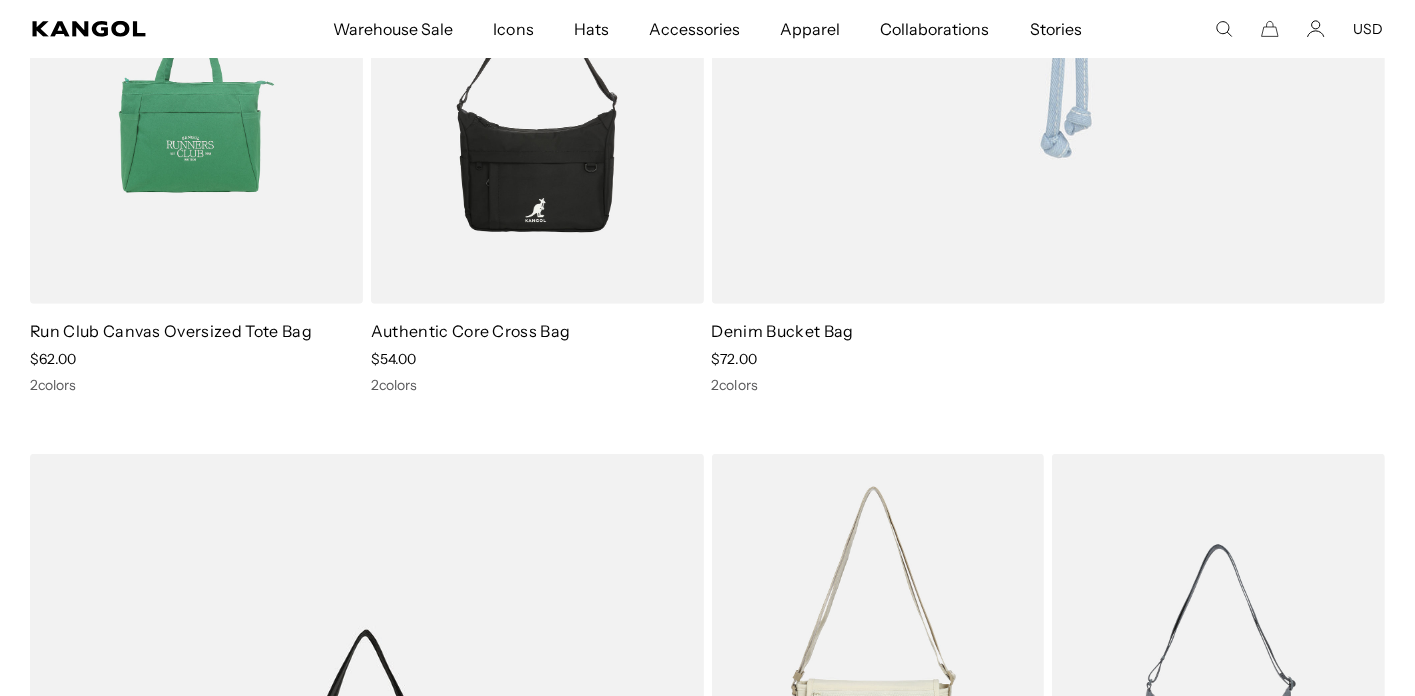 scroll, scrollTop: 888, scrollLeft: 0, axis: vertical 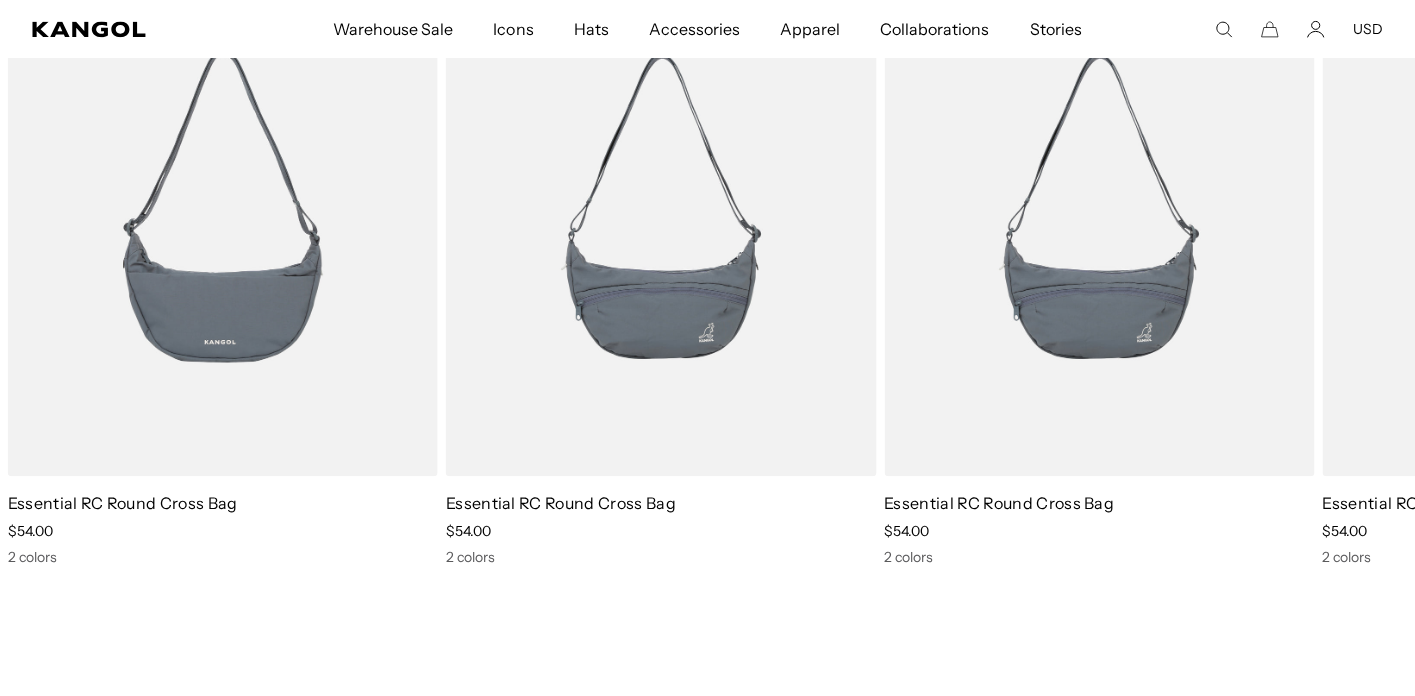 click at bounding box center (223, 205) 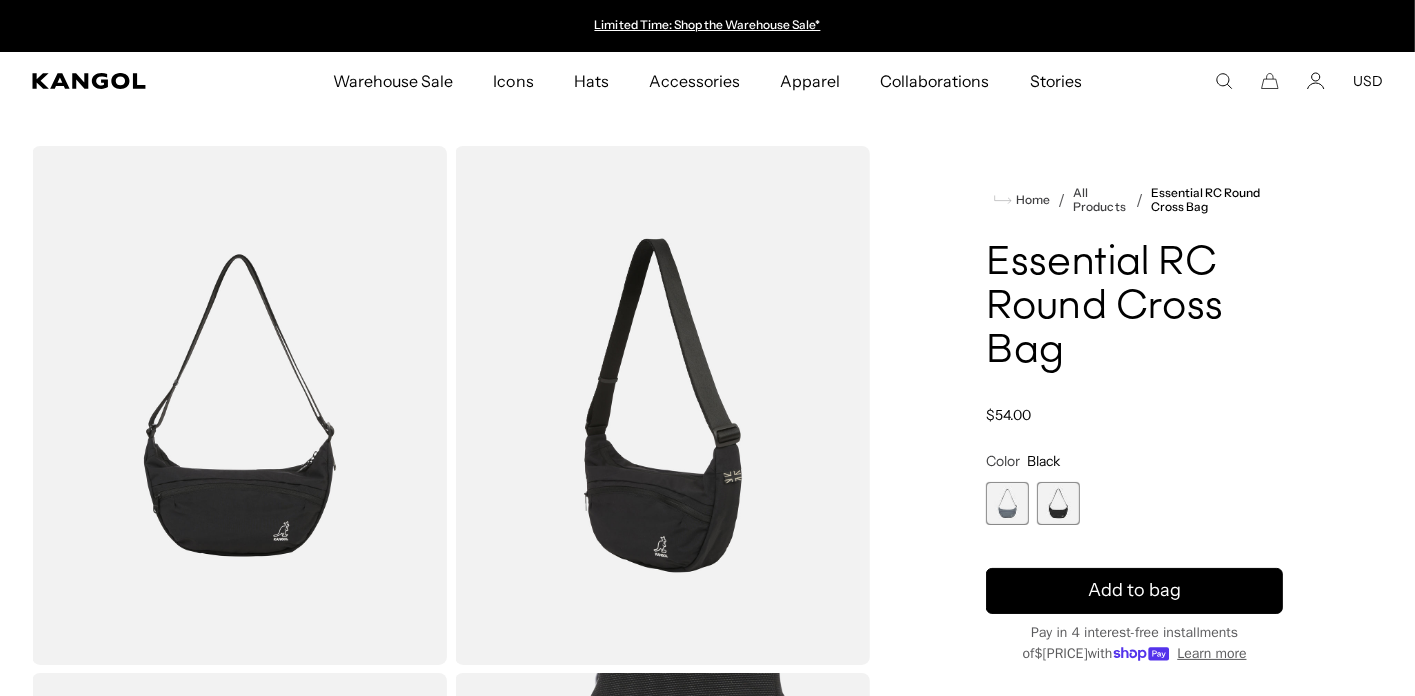 scroll, scrollTop: 0, scrollLeft: 0, axis: both 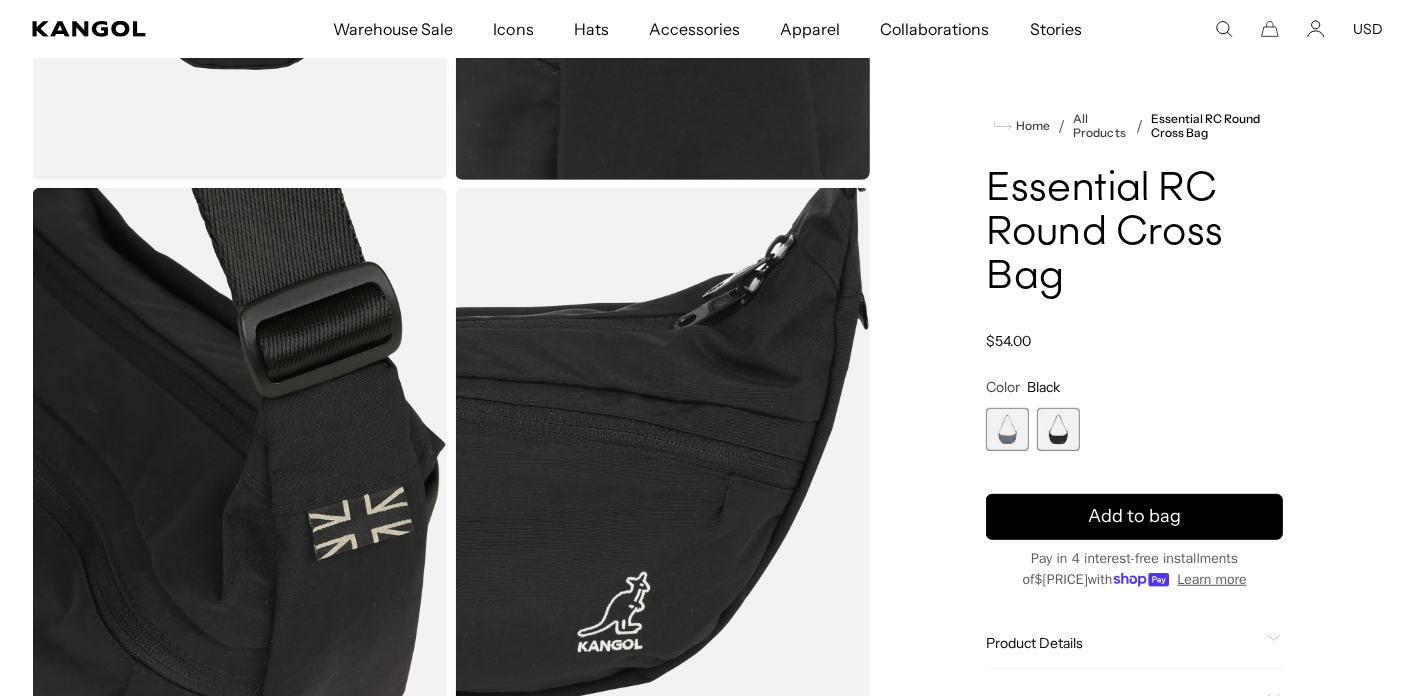 click at bounding box center [1007, 429] 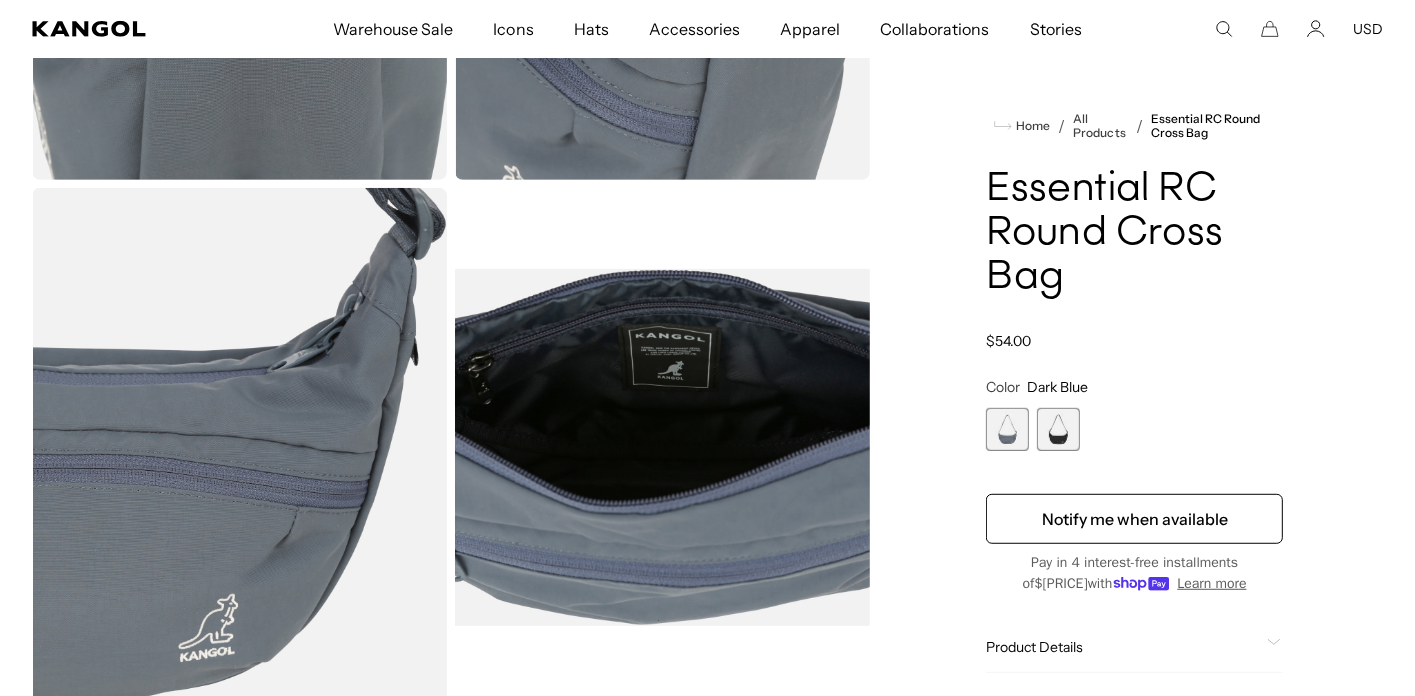 scroll, scrollTop: 0, scrollLeft: 412, axis: horizontal 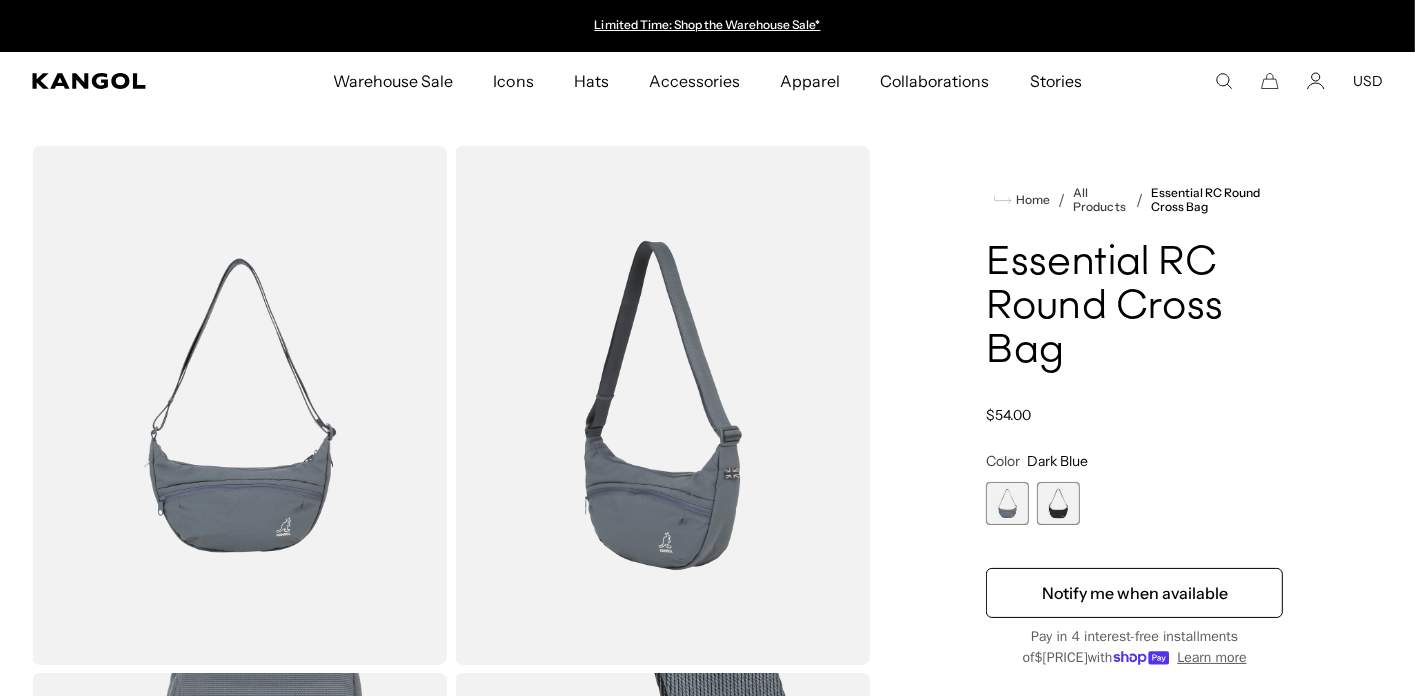 click on "Essential RC Round Cross Bag" at bounding box center [1134, 308] 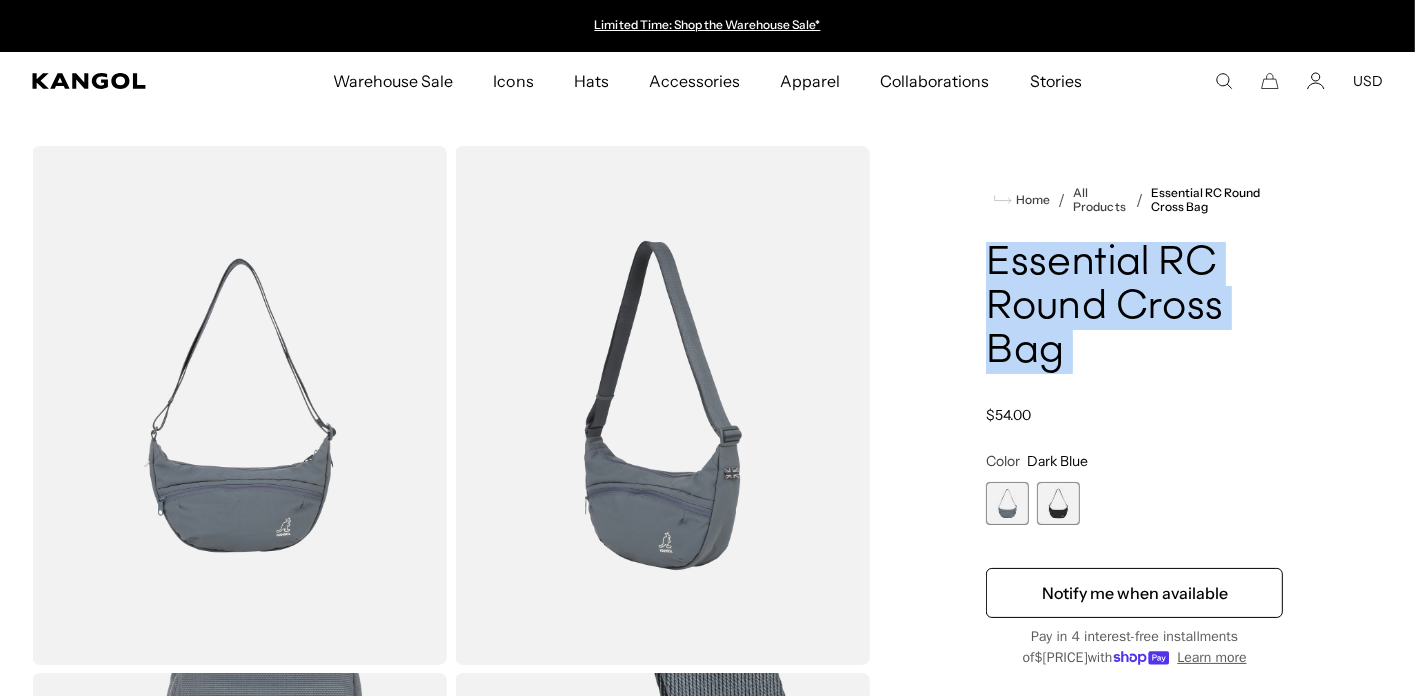 drag, startPoint x: 1099, startPoint y: 259, endPoint x: 1098, endPoint y: 352, distance: 93.00538 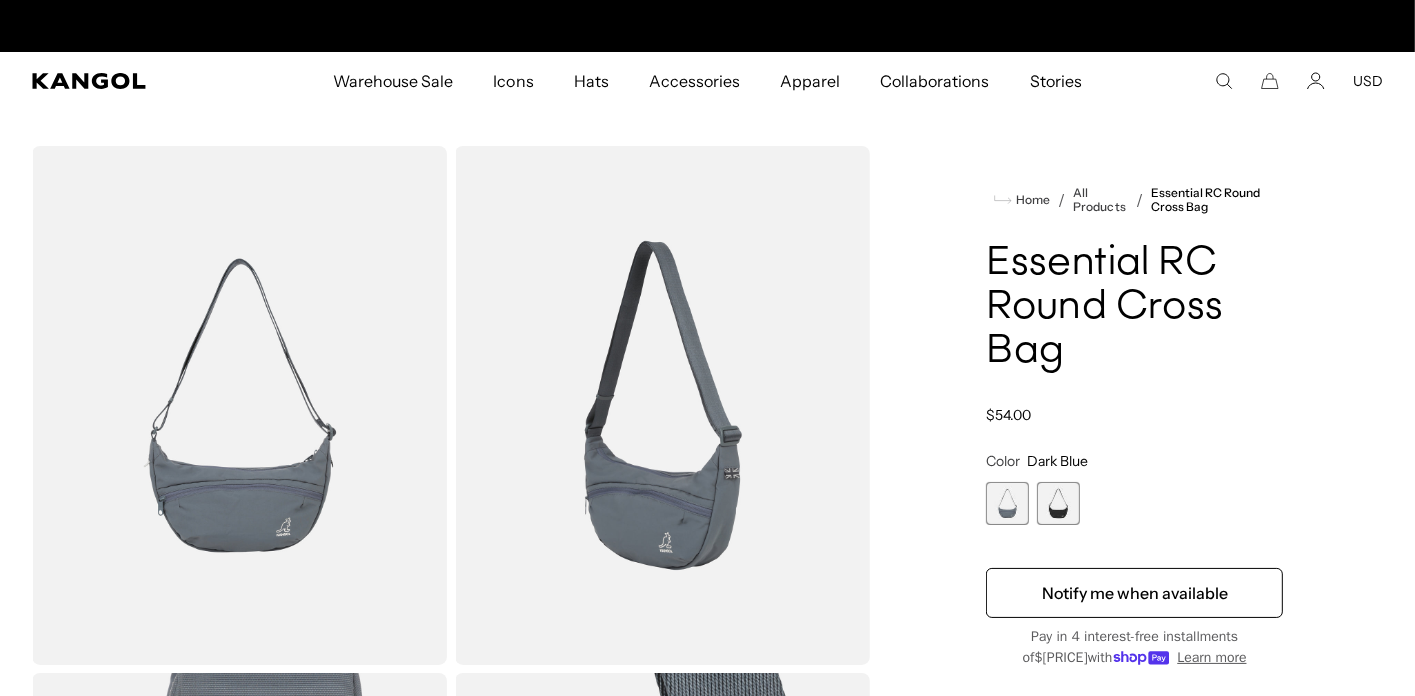 scroll, scrollTop: 0, scrollLeft: 412, axis: horizontal 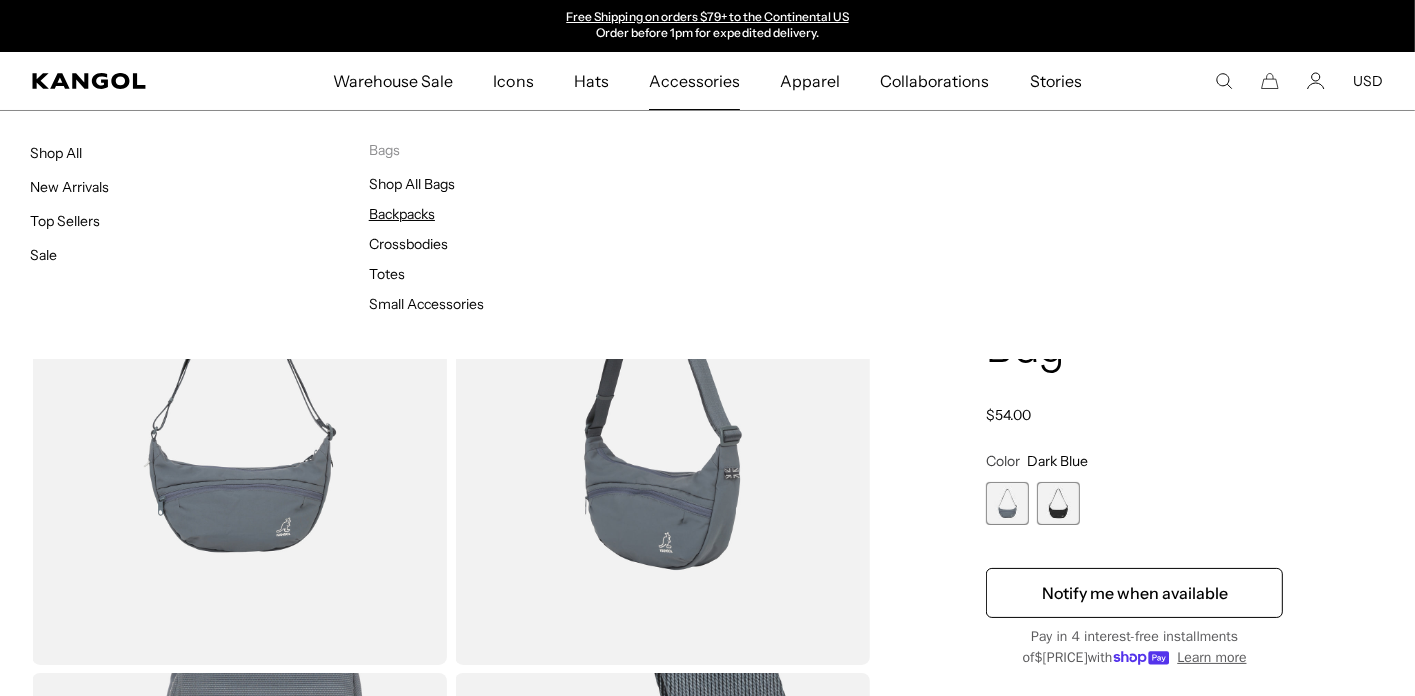 click on "Backpacks" at bounding box center (402, 214) 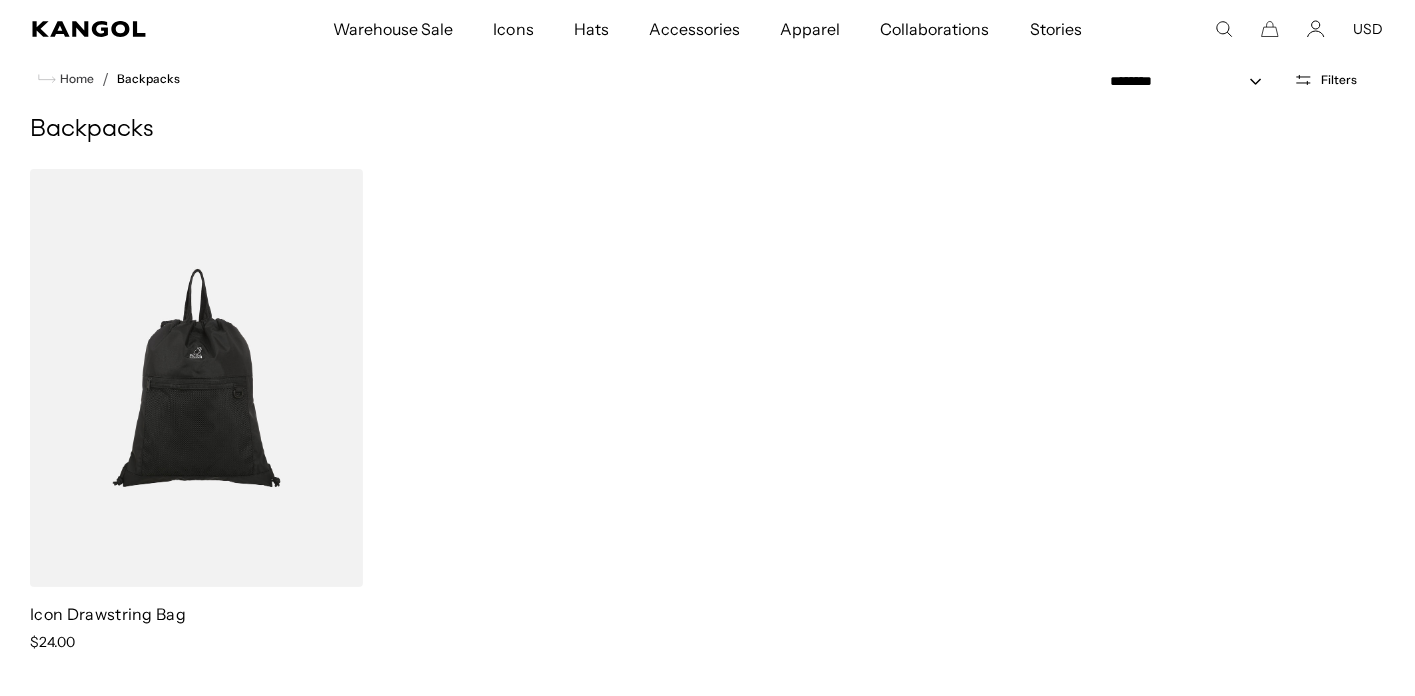 scroll, scrollTop: 60, scrollLeft: 0, axis: vertical 